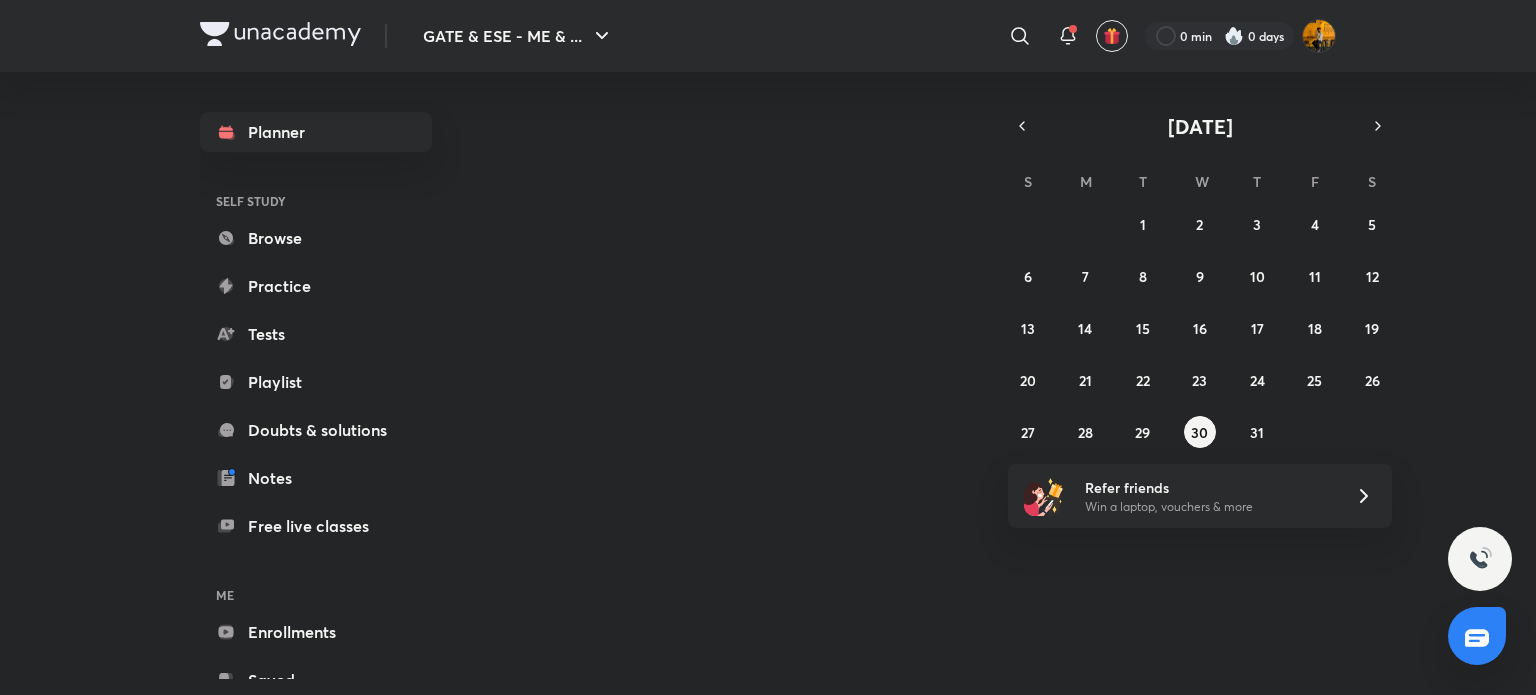 scroll, scrollTop: 0, scrollLeft: 0, axis: both 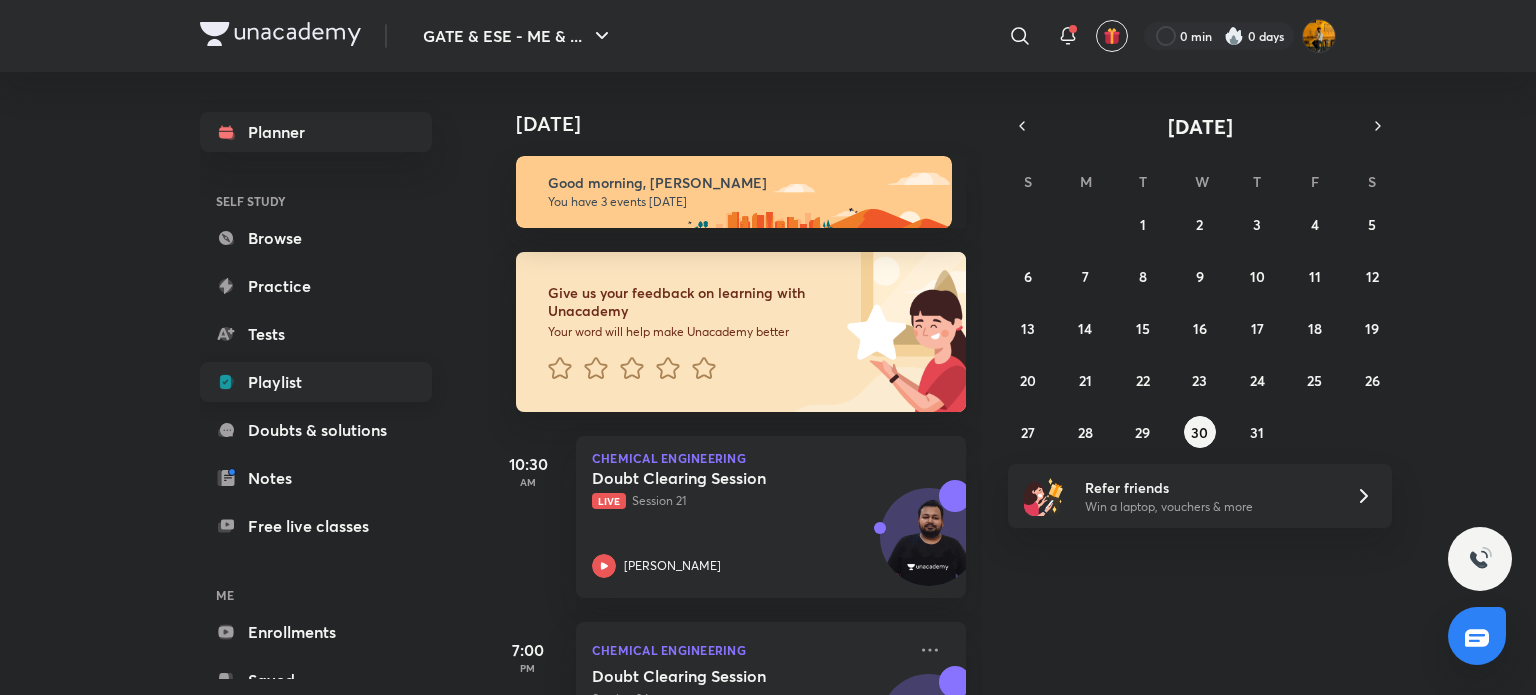 click on "Playlist" at bounding box center (316, 382) 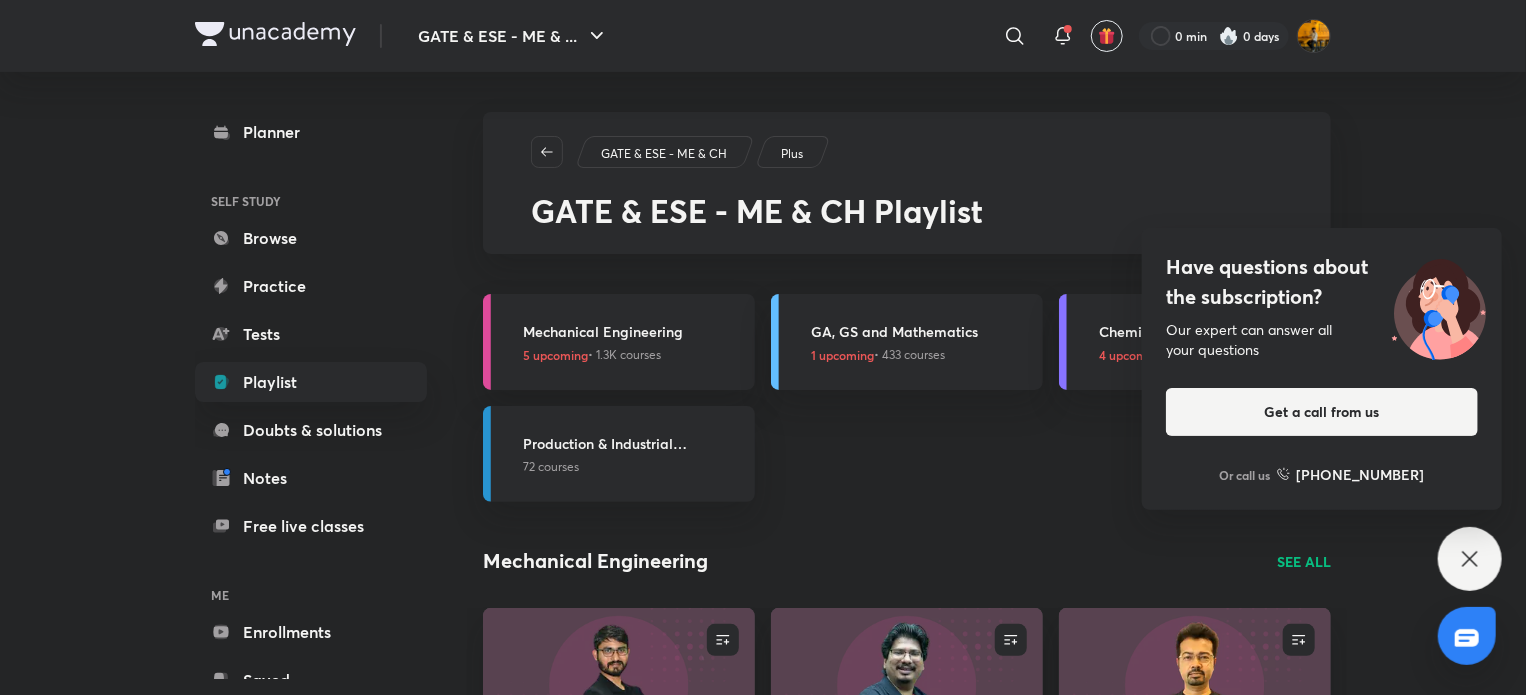 click 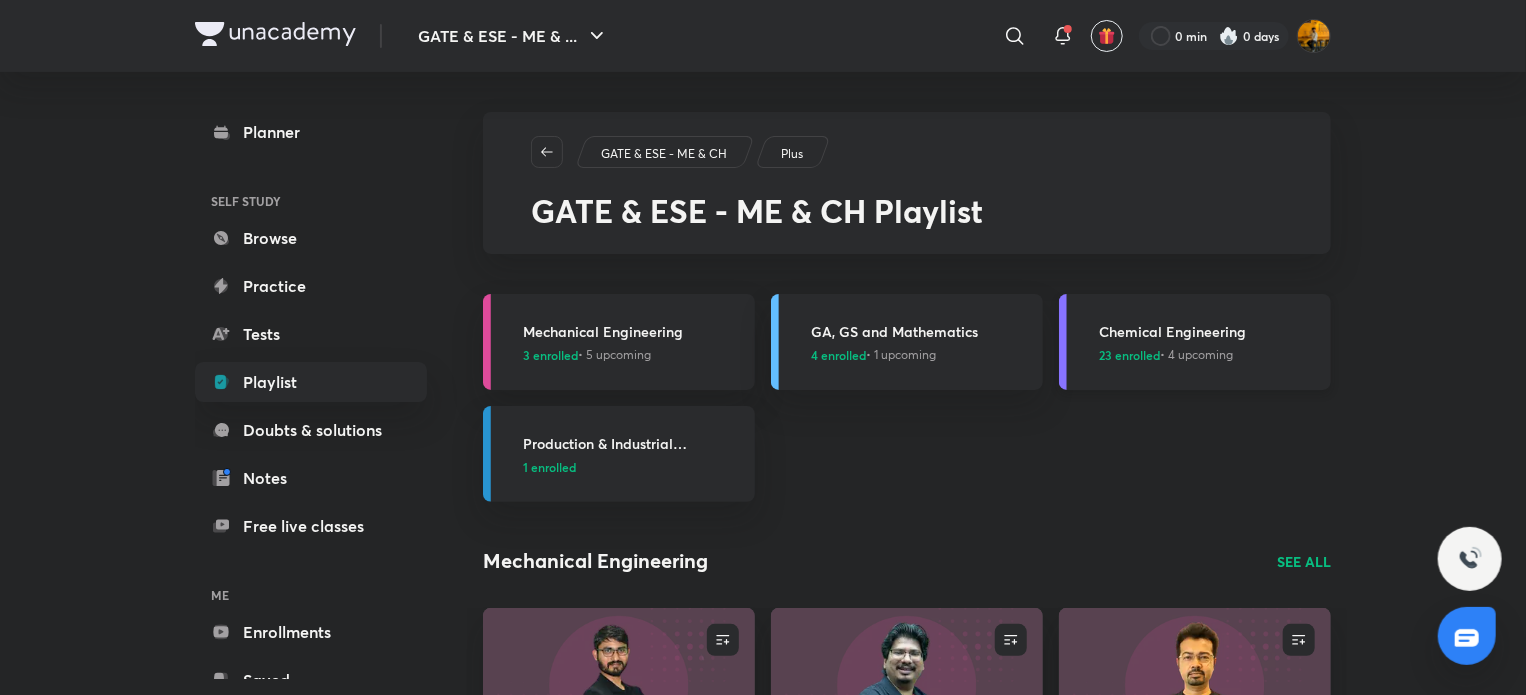 click on "Chemical Engineering 23 enrolled  • 4 upcoming" at bounding box center (1209, 342) 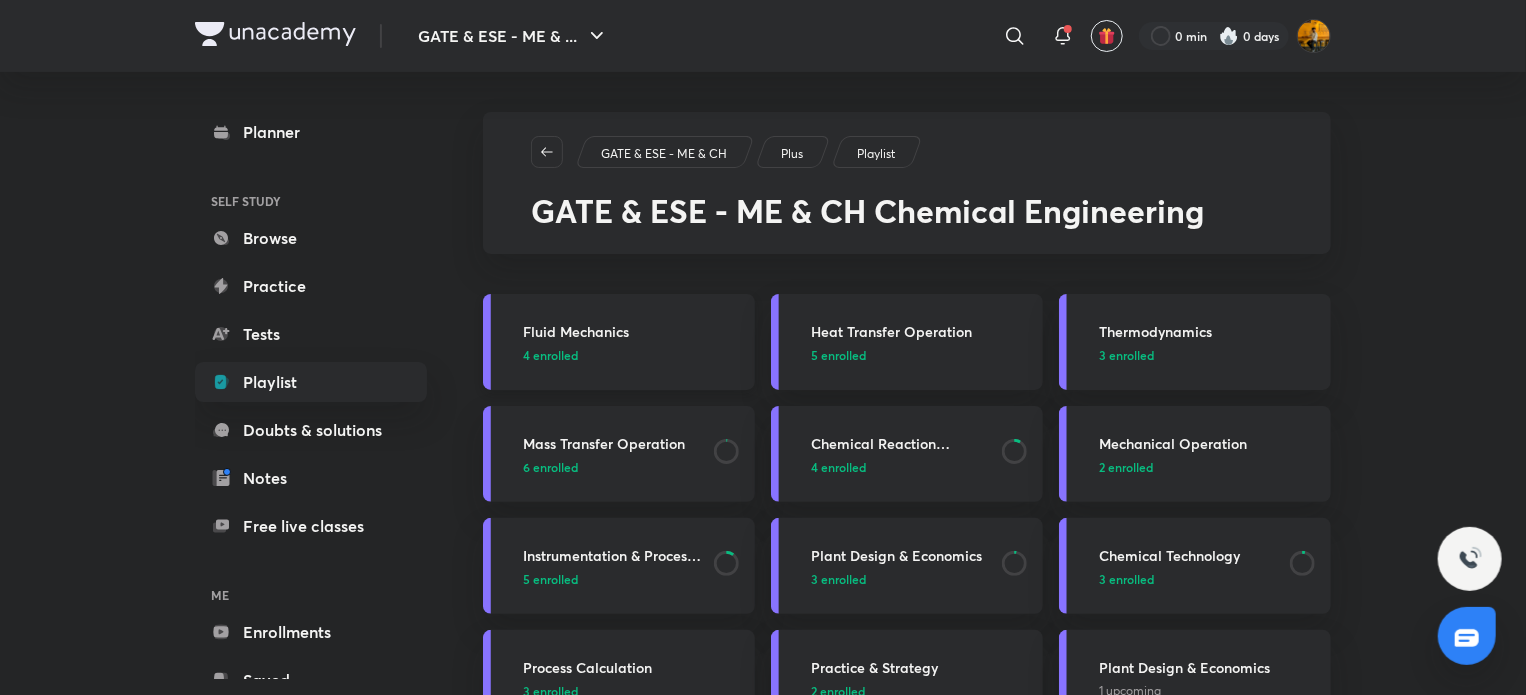 click on "4 enrolled" at bounding box center [550, 355] 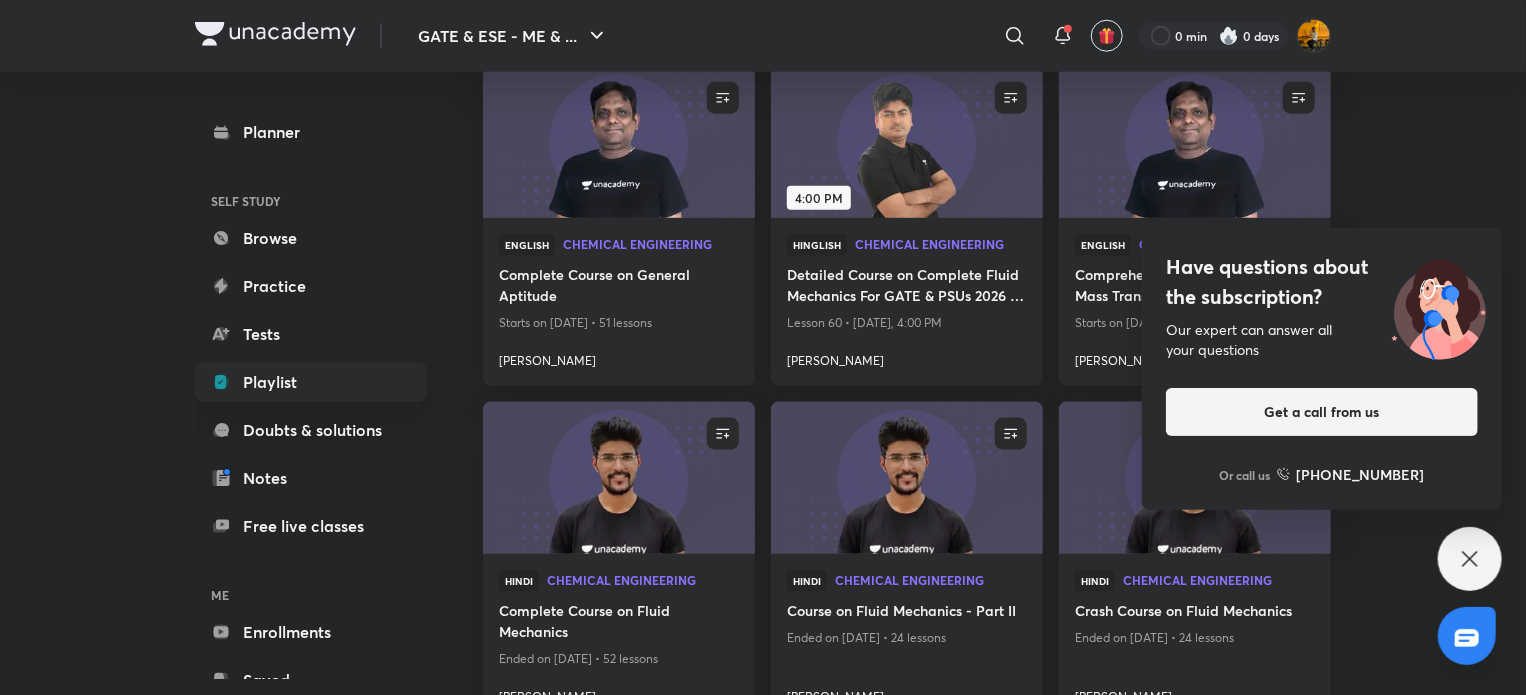 scroll, scrollTop: 1087, scrollLeft: 0, axis: vertical 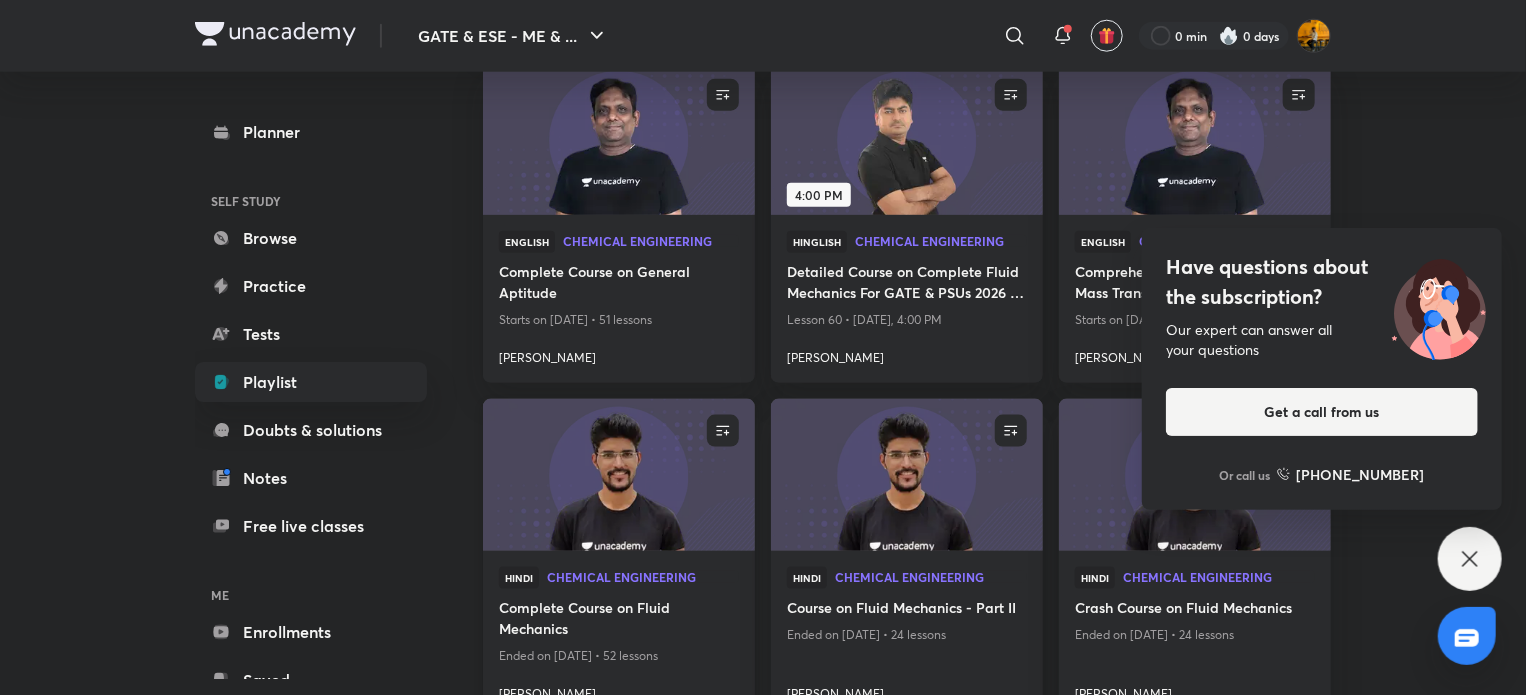 click on "Hindi Chemical Engineering" at bounding box center [619, 582] 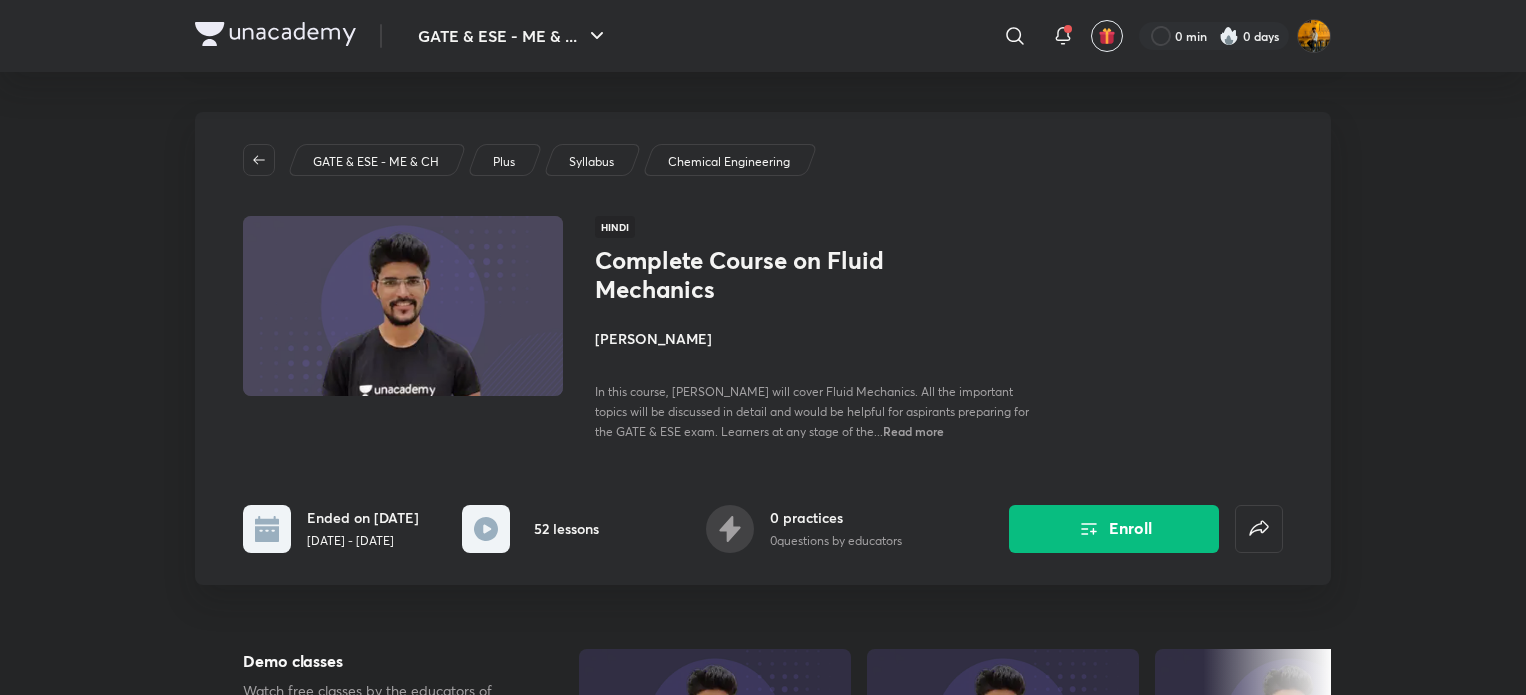 scroll, scrollTop: 0, scrollLeft: 0, axis: both 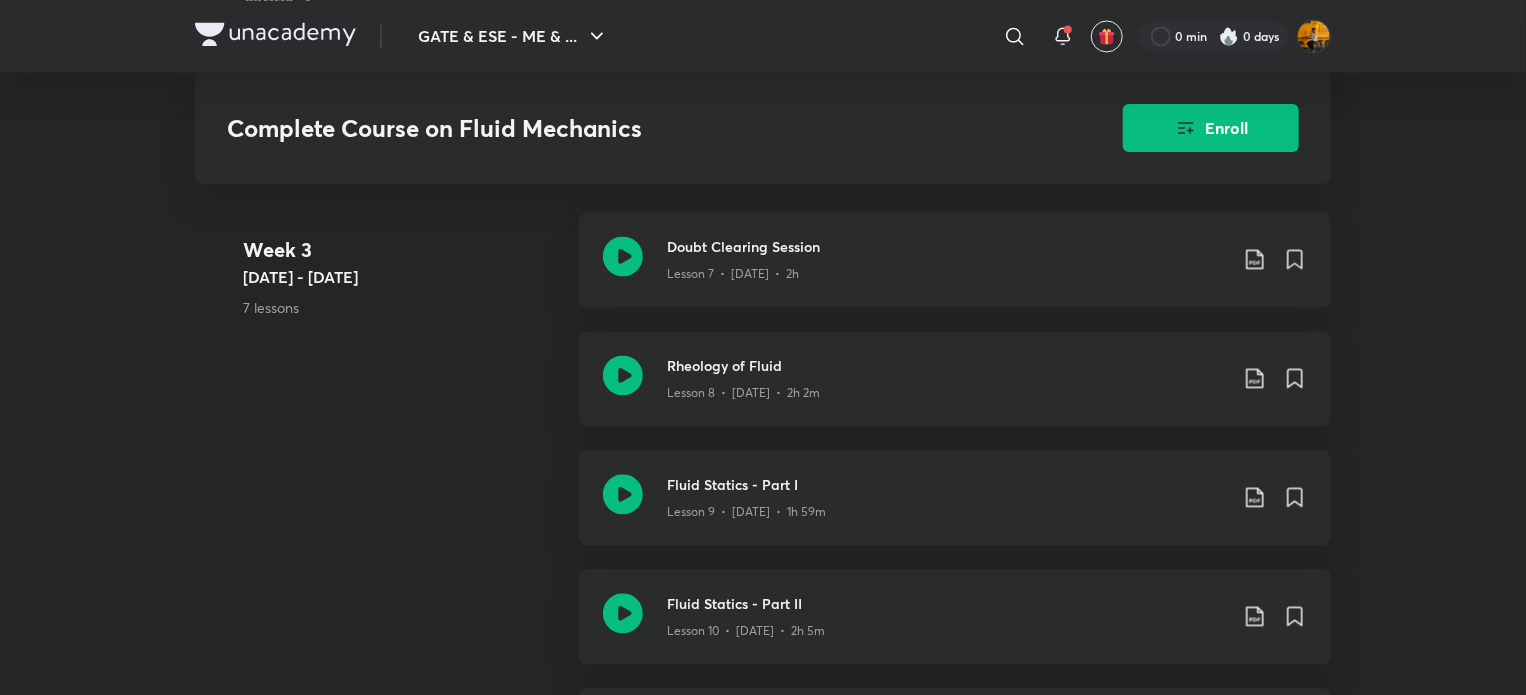click on "Rheology of Fluid Lesson 8  •  Dec 26  •  2h 2m" at bounding box center (955, 378) 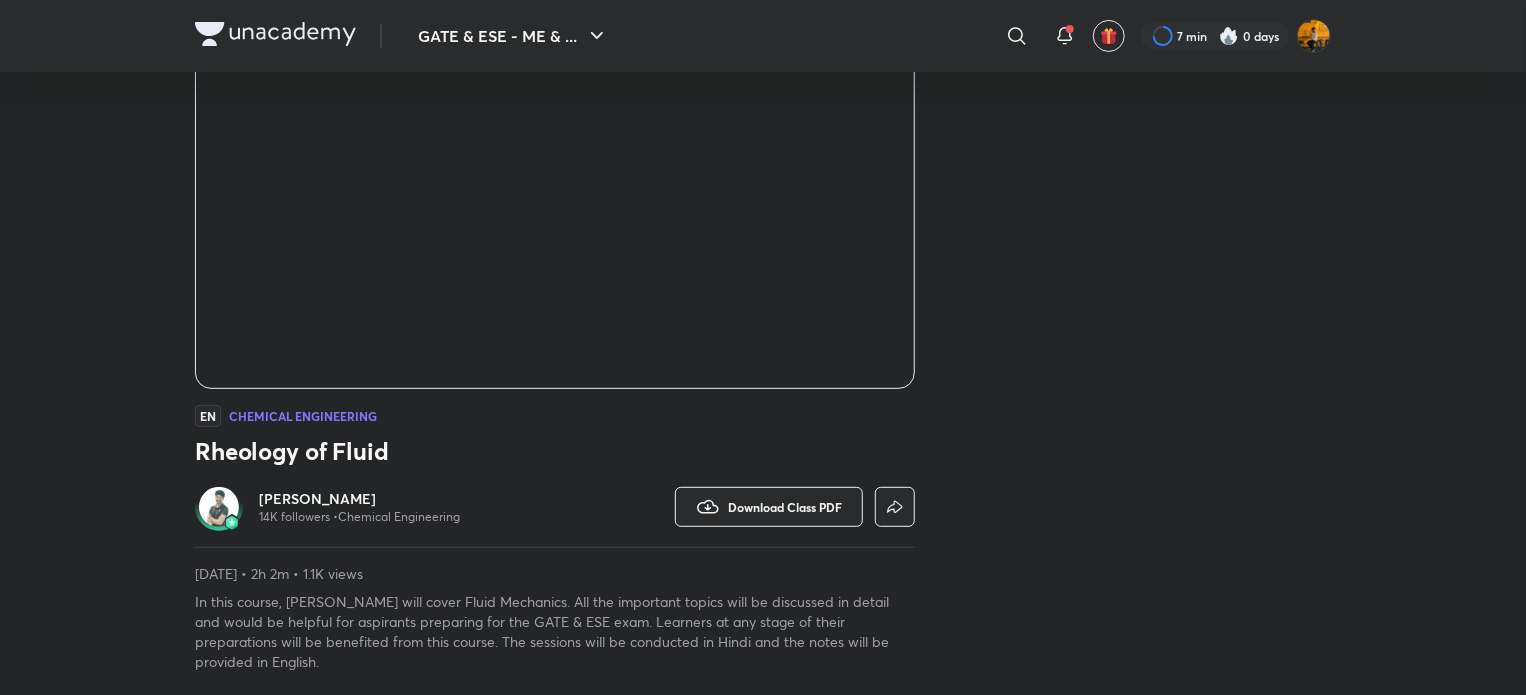 scroll, scrollTop: 236, scrollLeft: 0, axis: vertical 